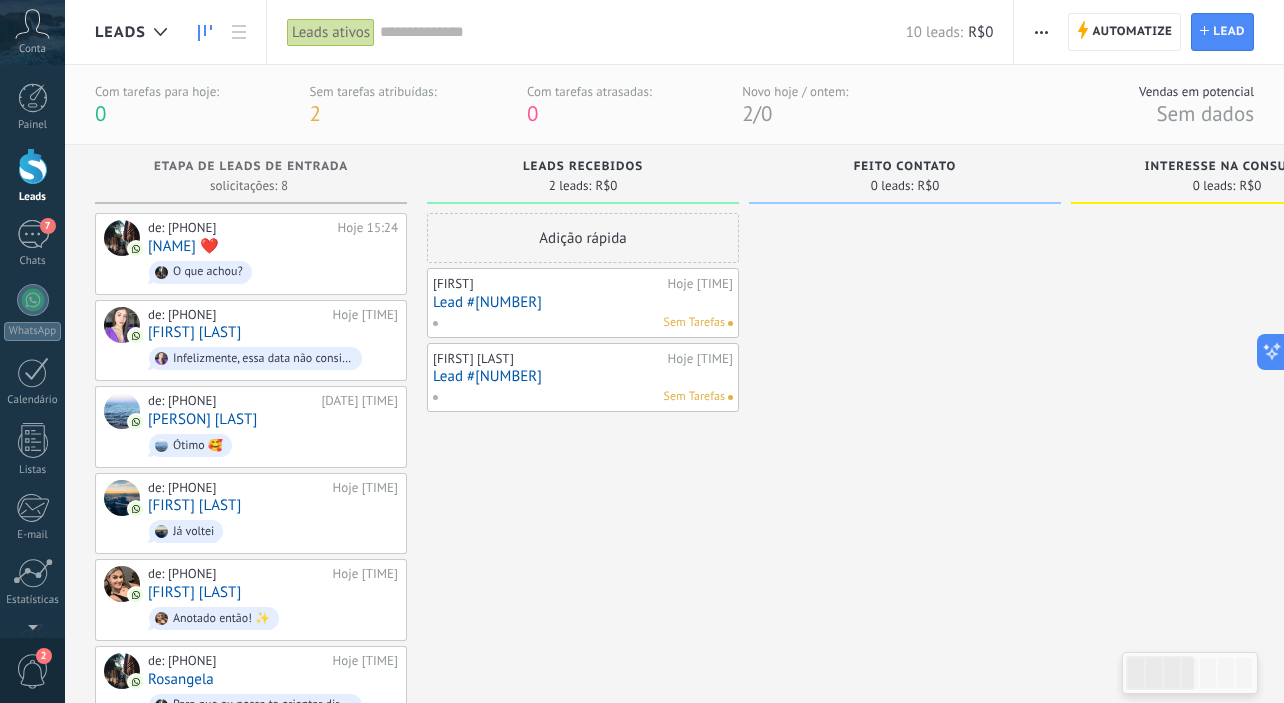 scroll, scrollTop: 0, scrollLeft: 0, axis: both 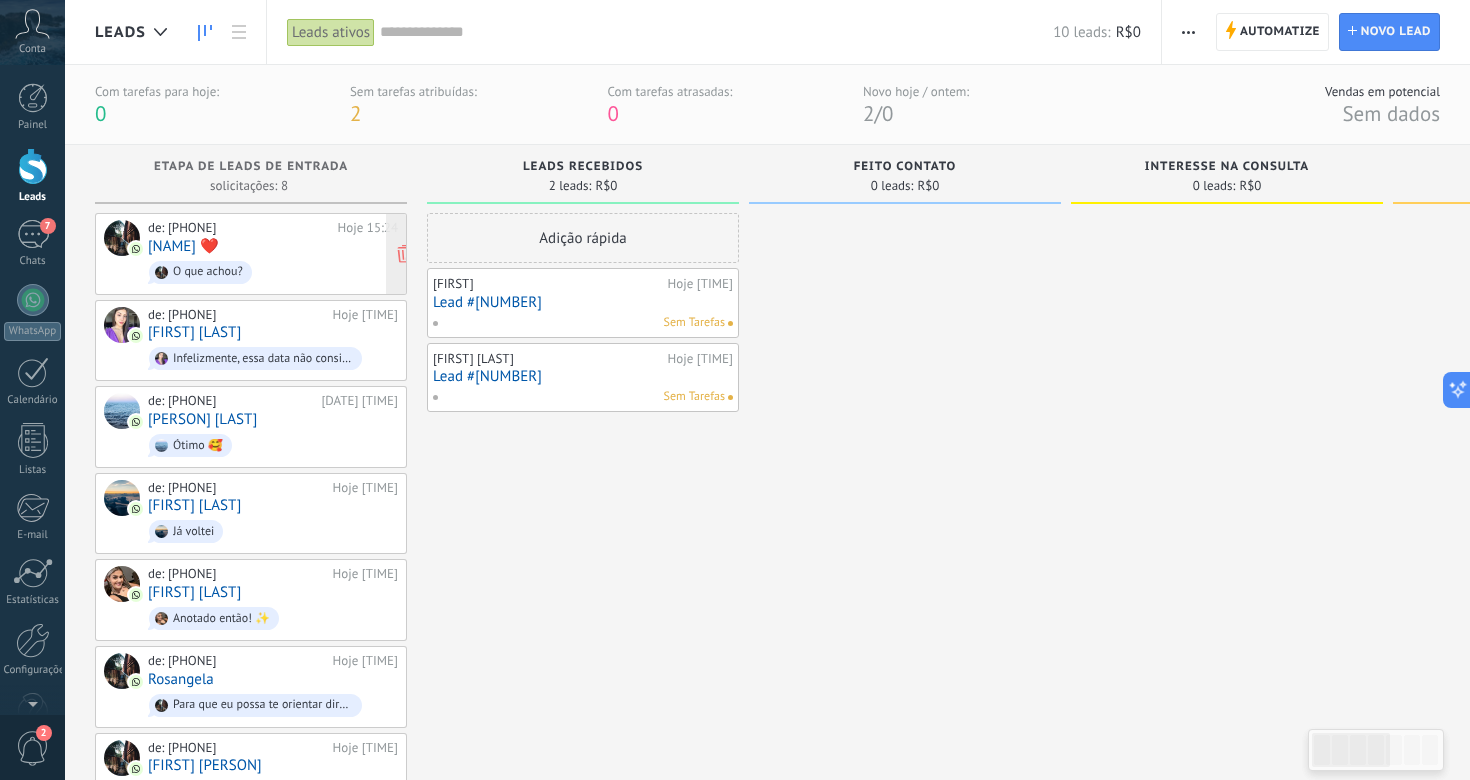 click on "O que achou?" at bounding box center (273, 272) 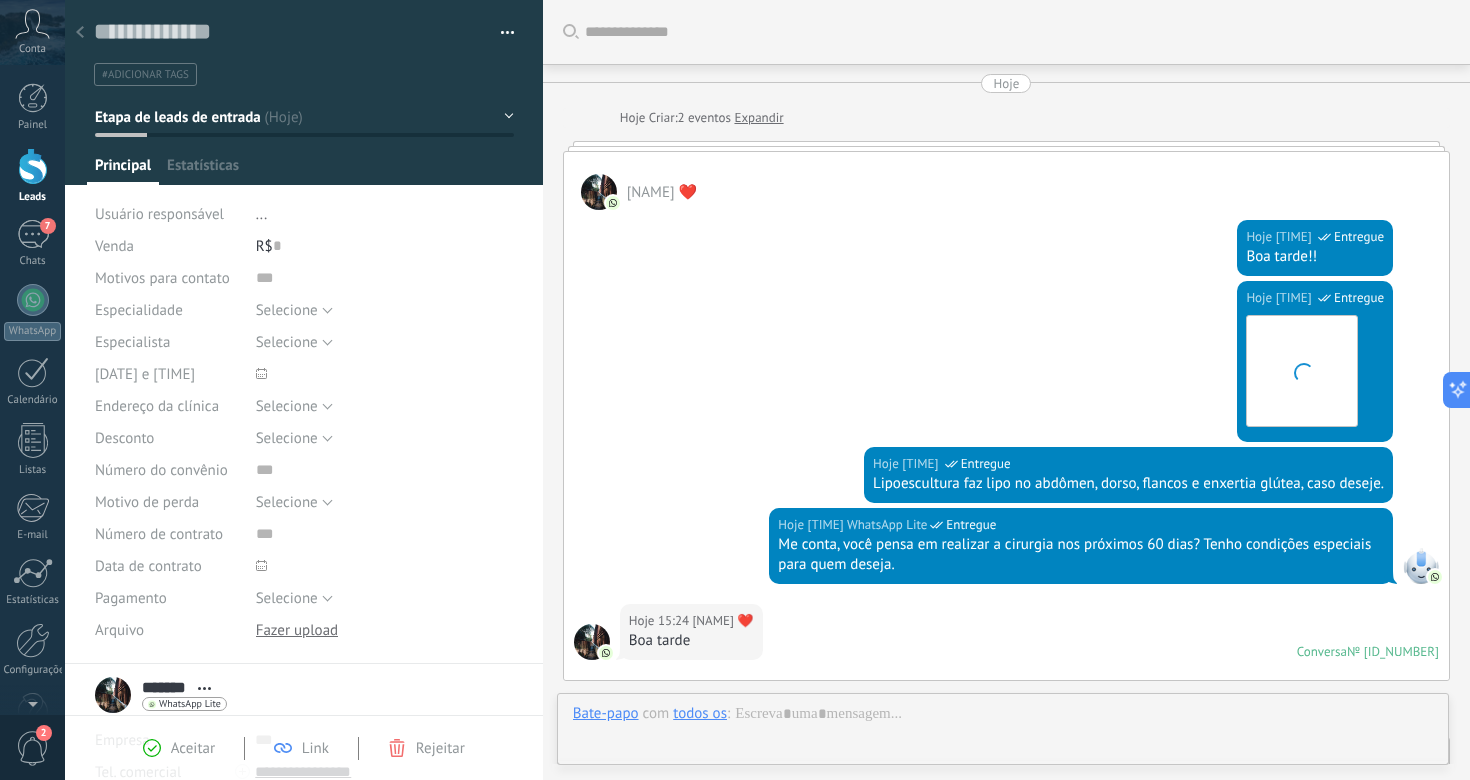 scroll, scrollTop: 30, scrollLeft: 0, axis: vertical 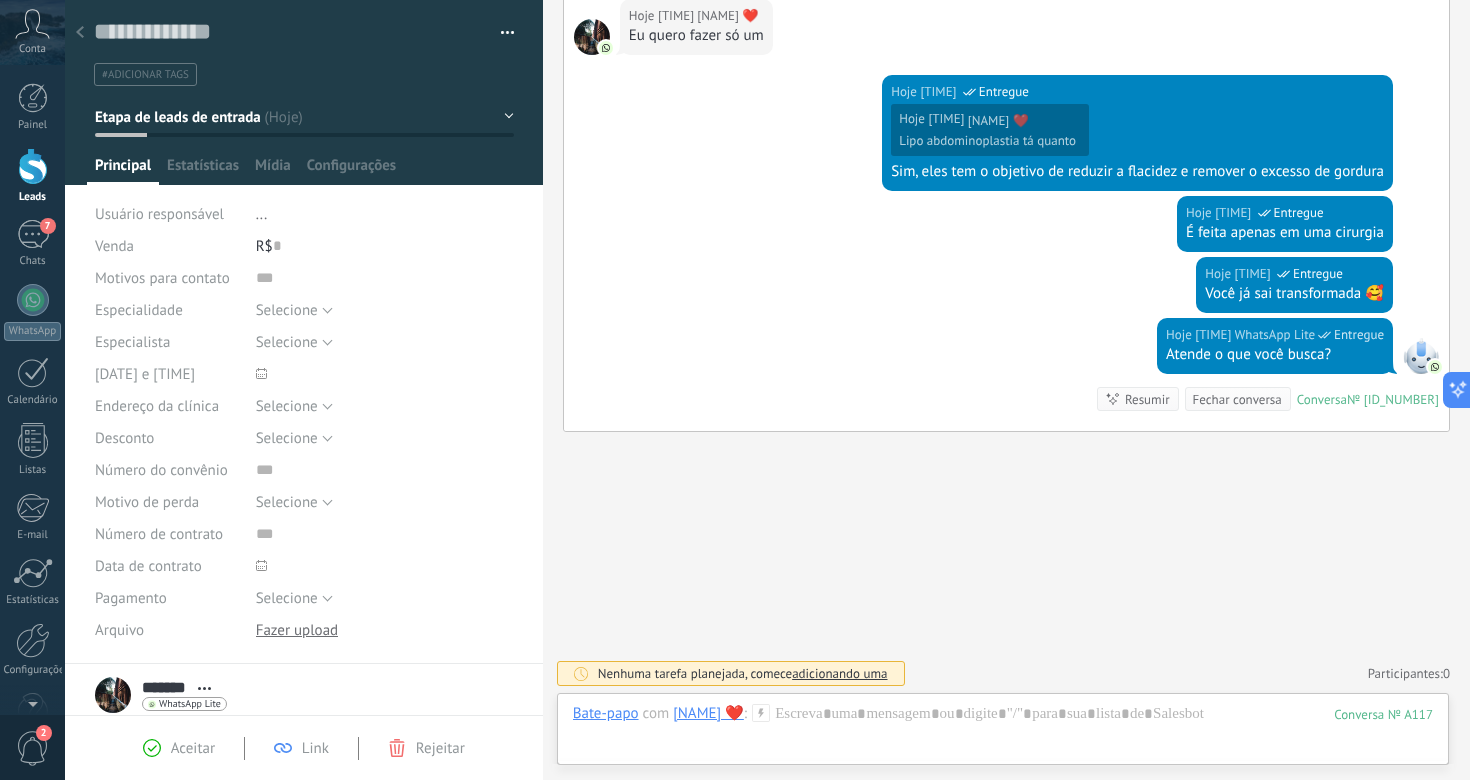 click at bounding box center (80, 32) 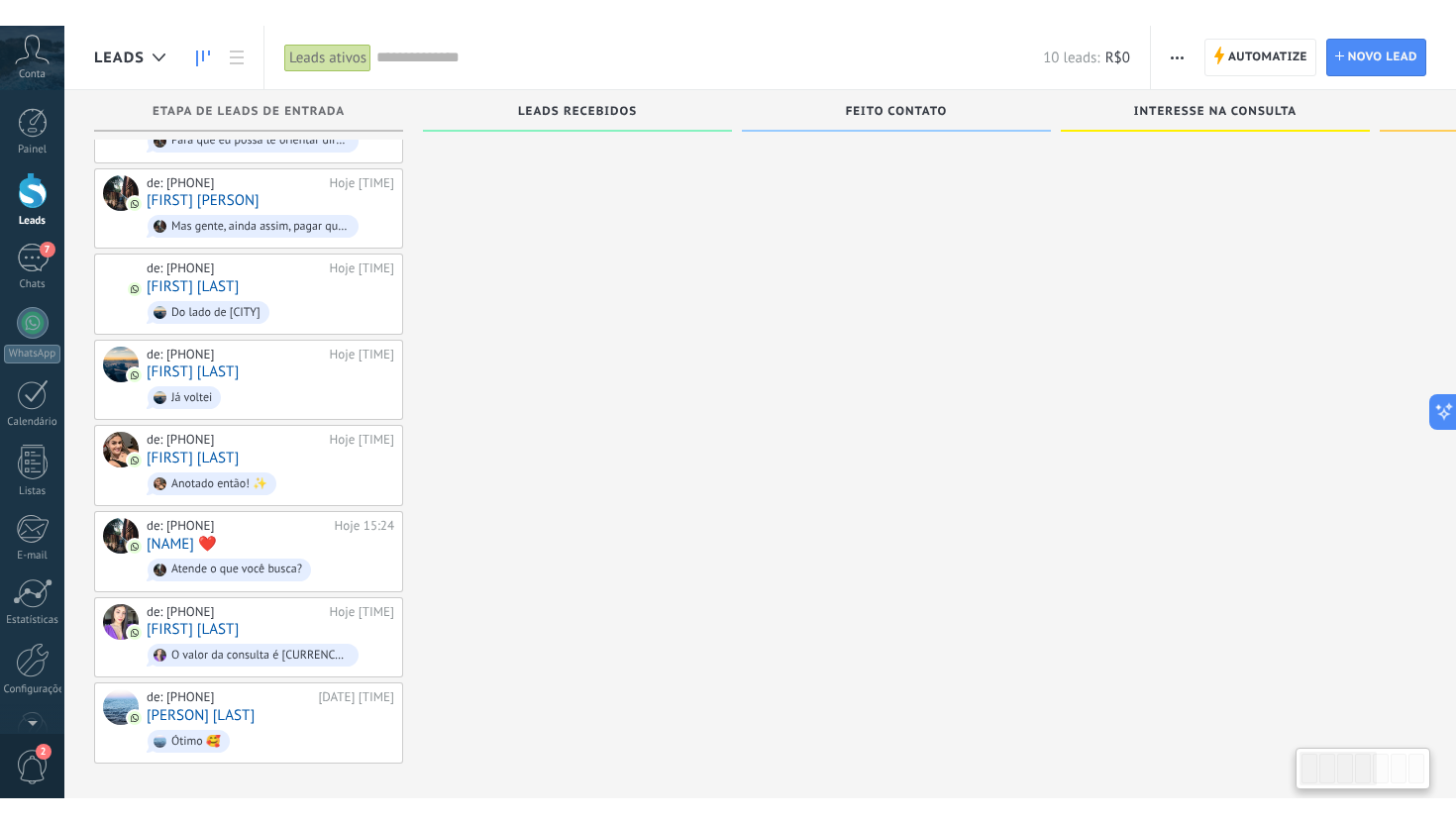 scroll, scrollTop: 0, scrollLeft: 0, axis: both 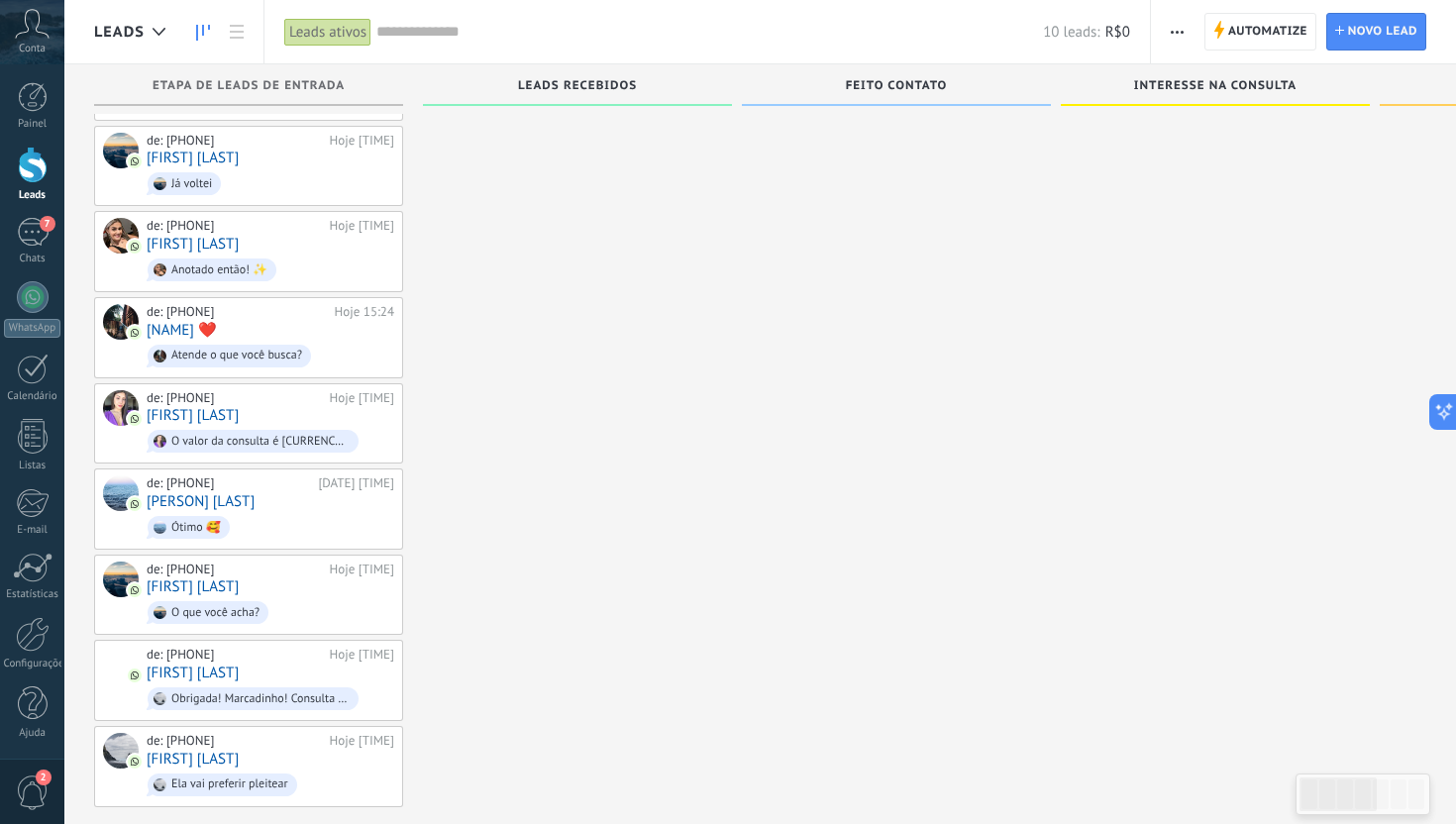 click at bounding box center [896, 123] 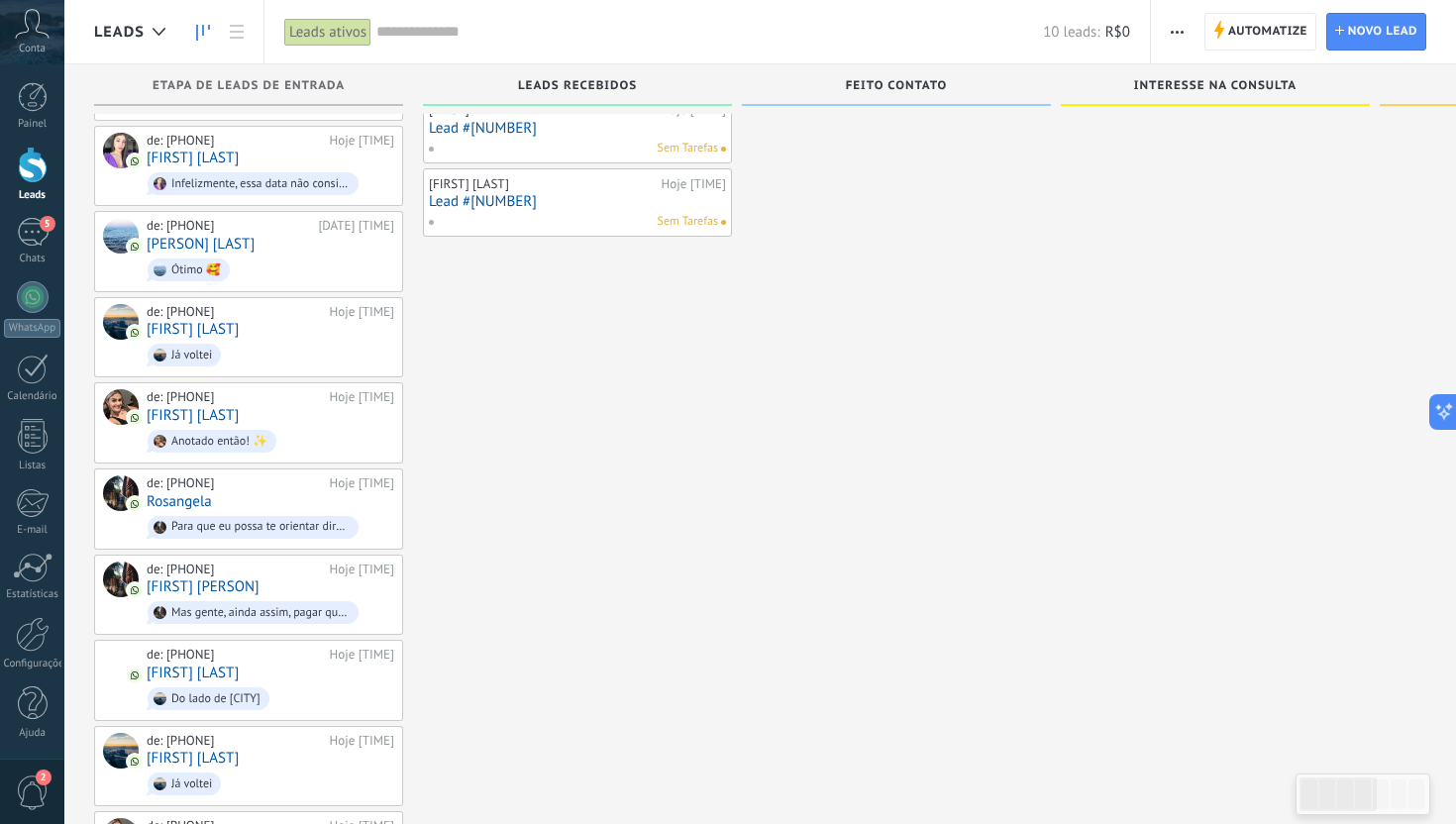 scroll, scrollTop: 0, scrollLeft: 0, axis: both 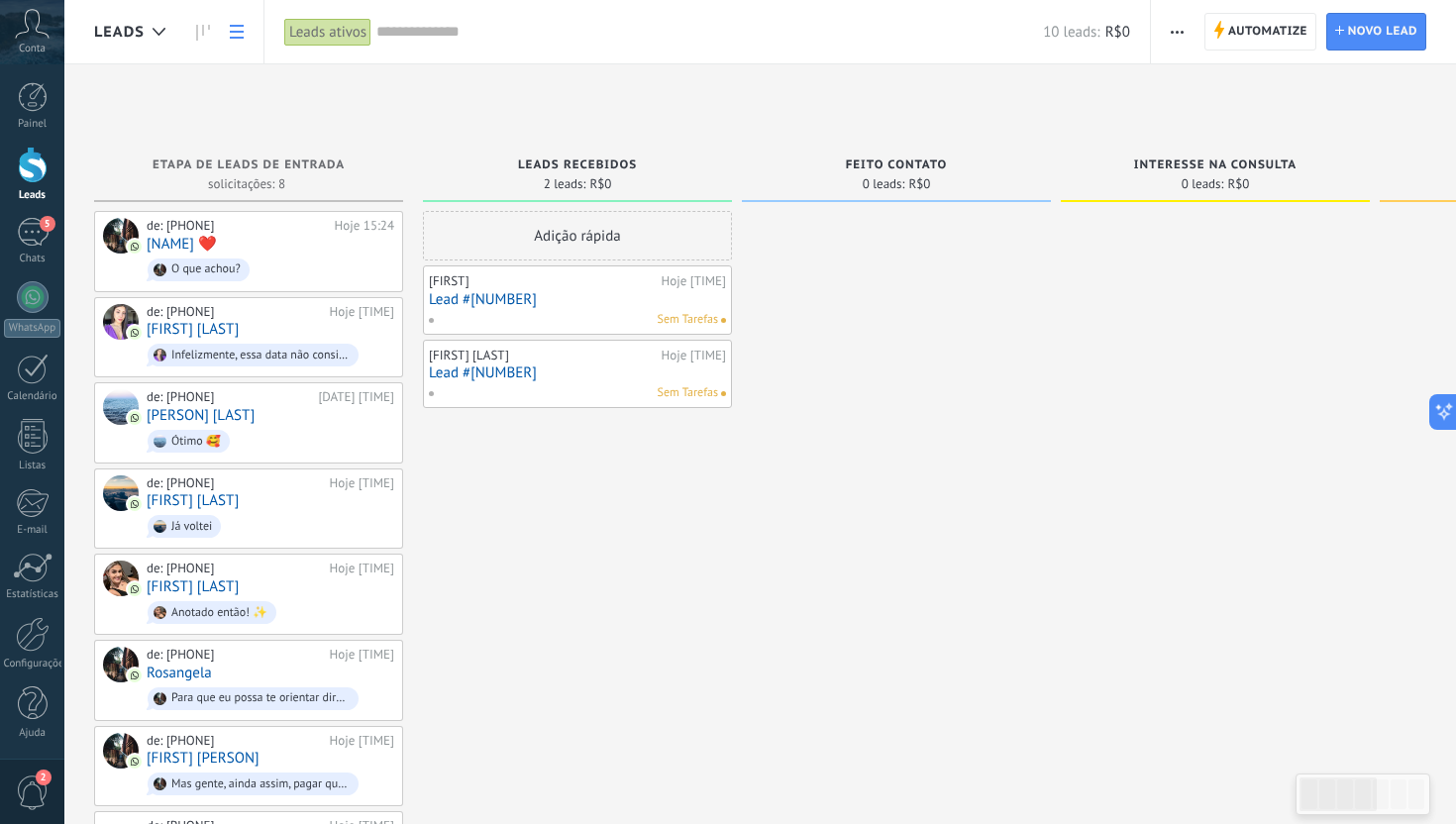 click at bounding box center (237, 32) 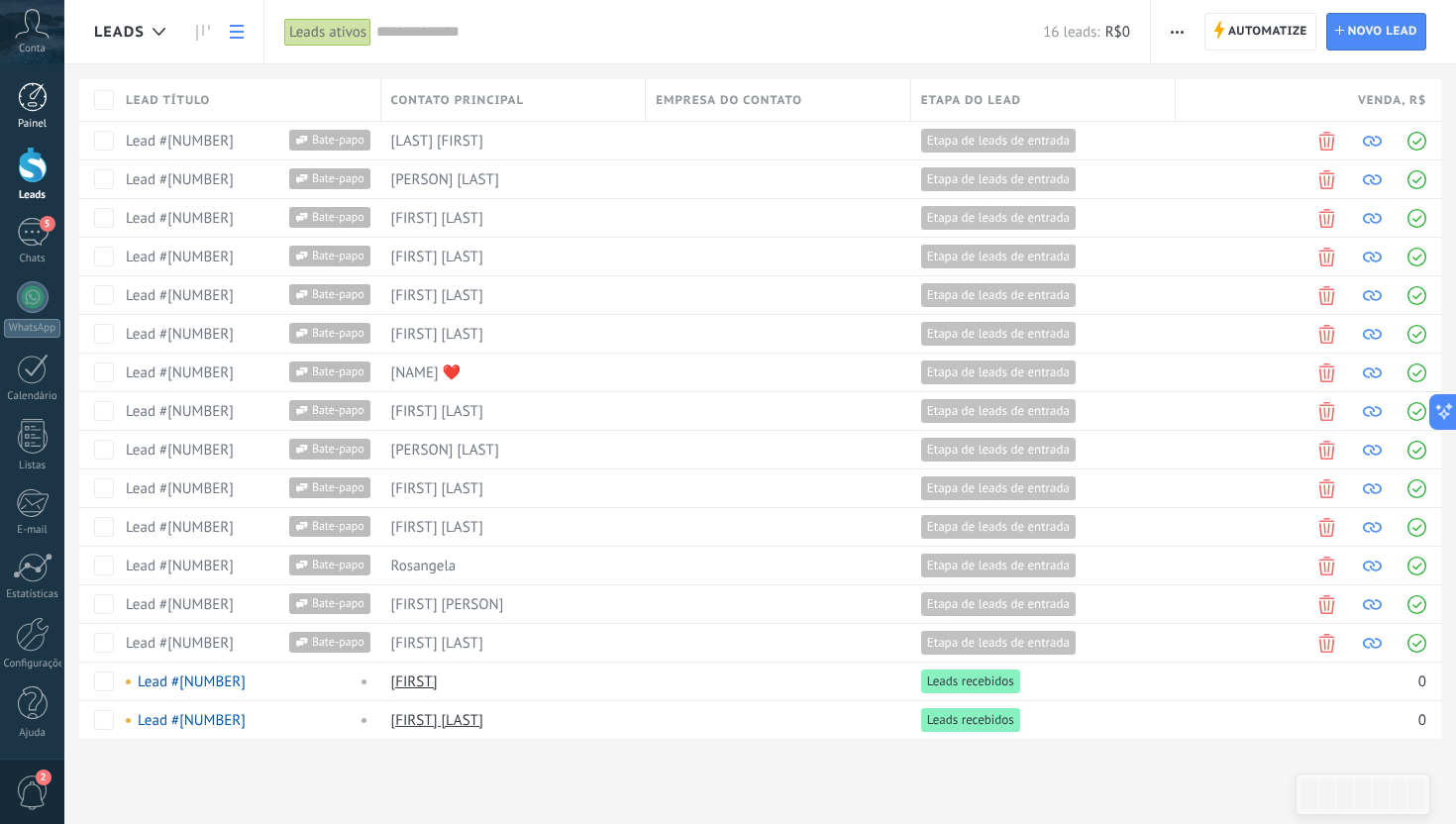 click at bounding box center [33, 97] 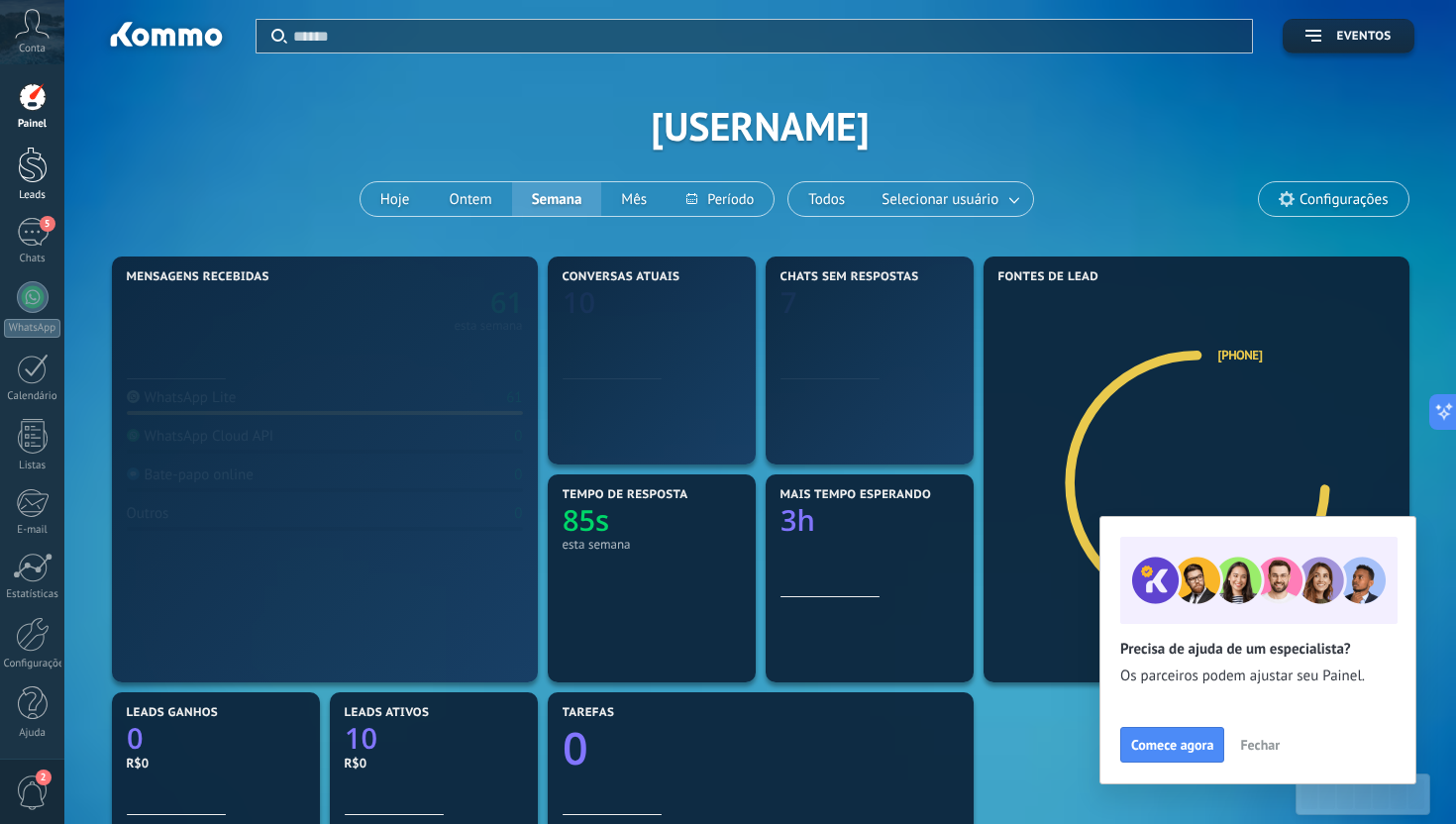 click at bounding box center (33, 164) 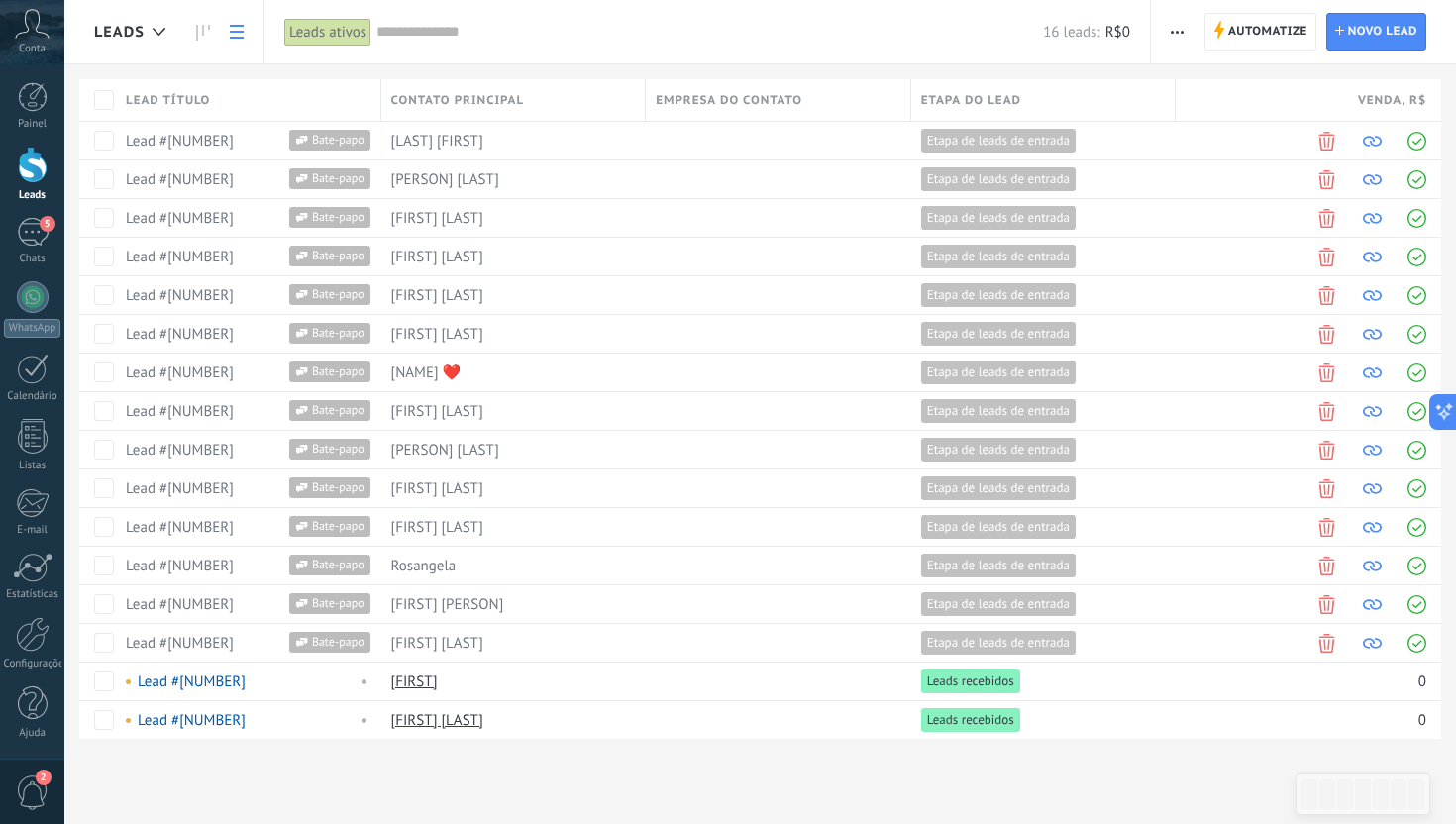 click at bounding box center [33, 23] 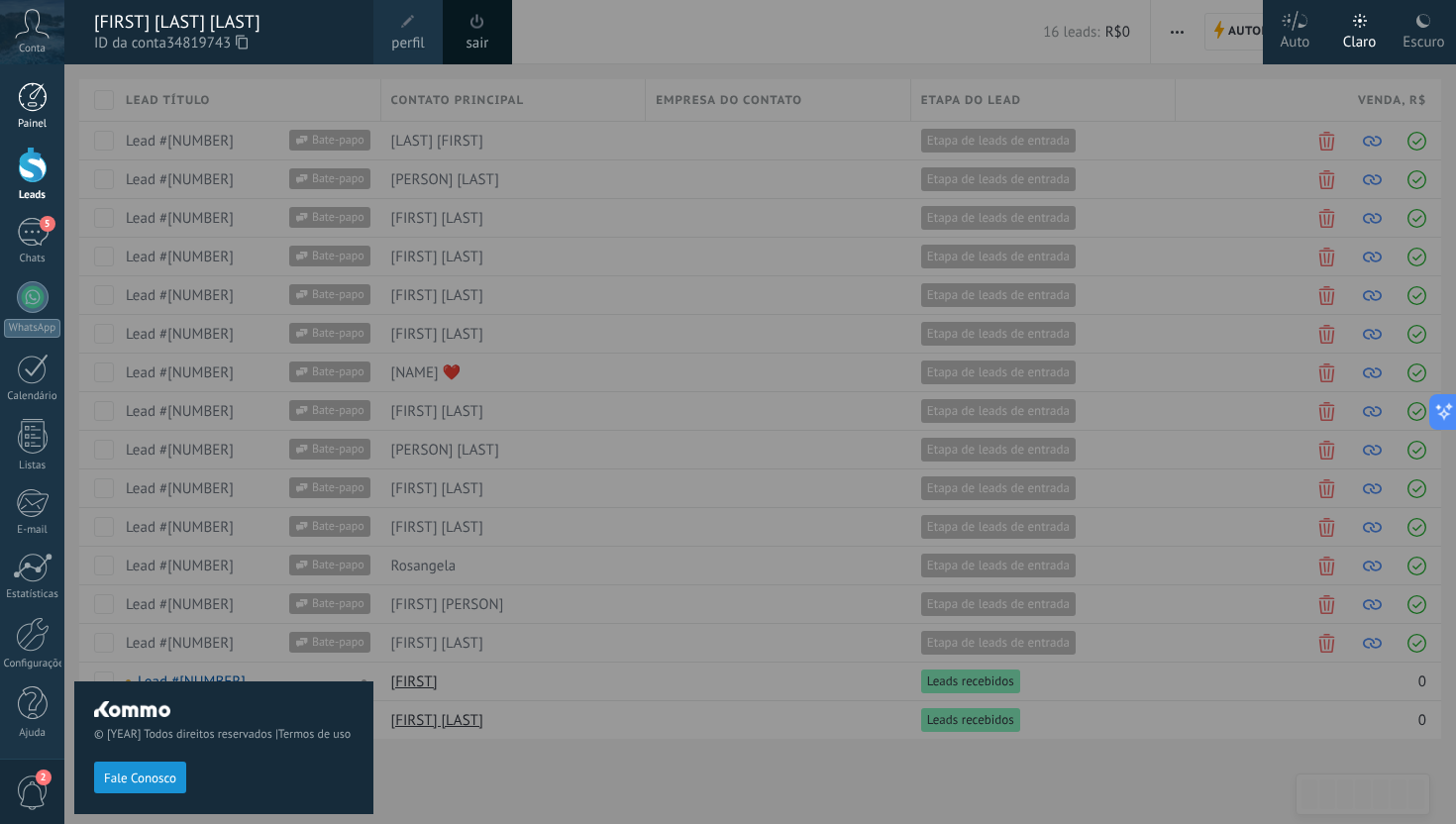 click at bounding box center (33, 97) 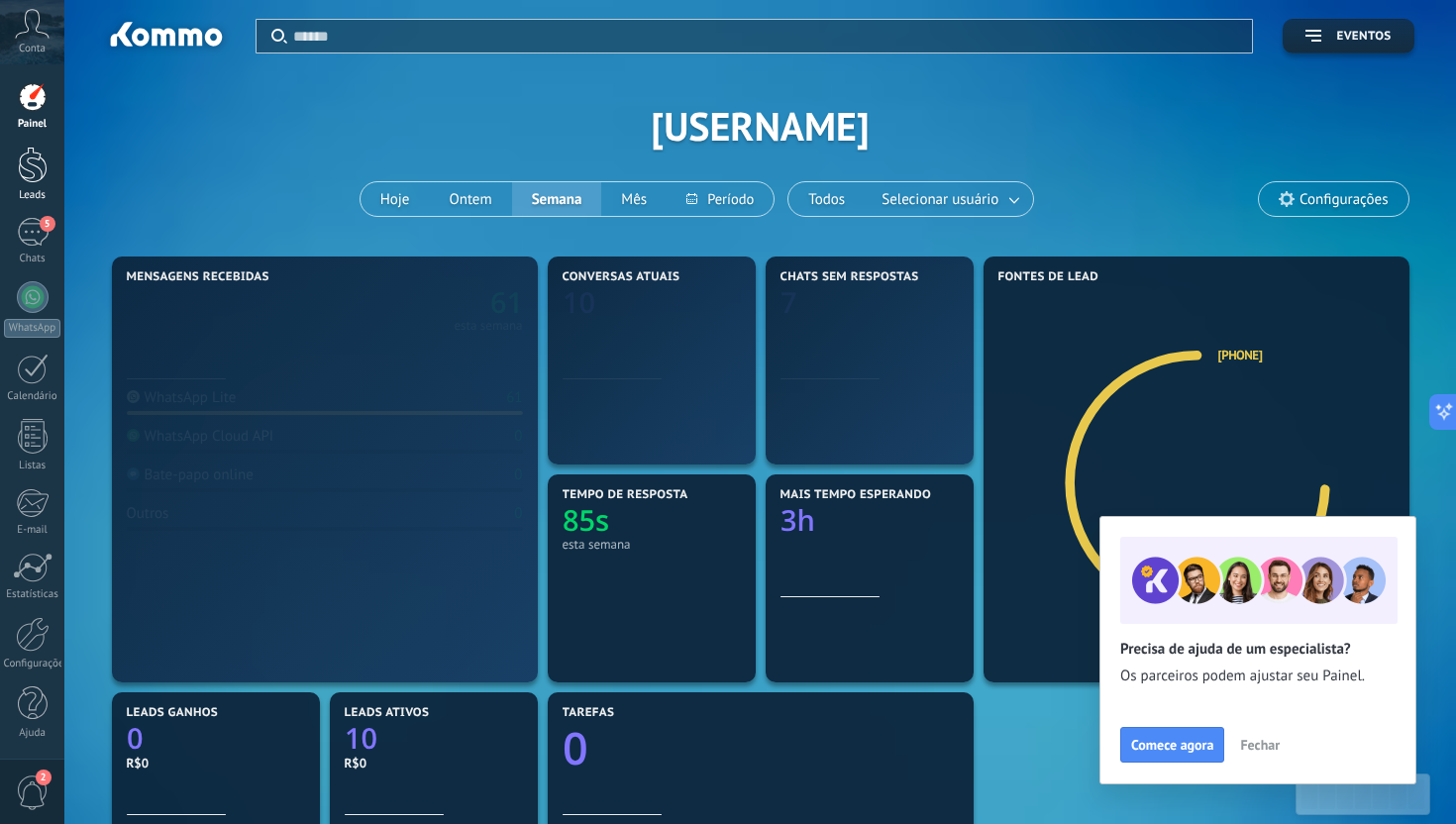 click at bounding box center (33, 164) 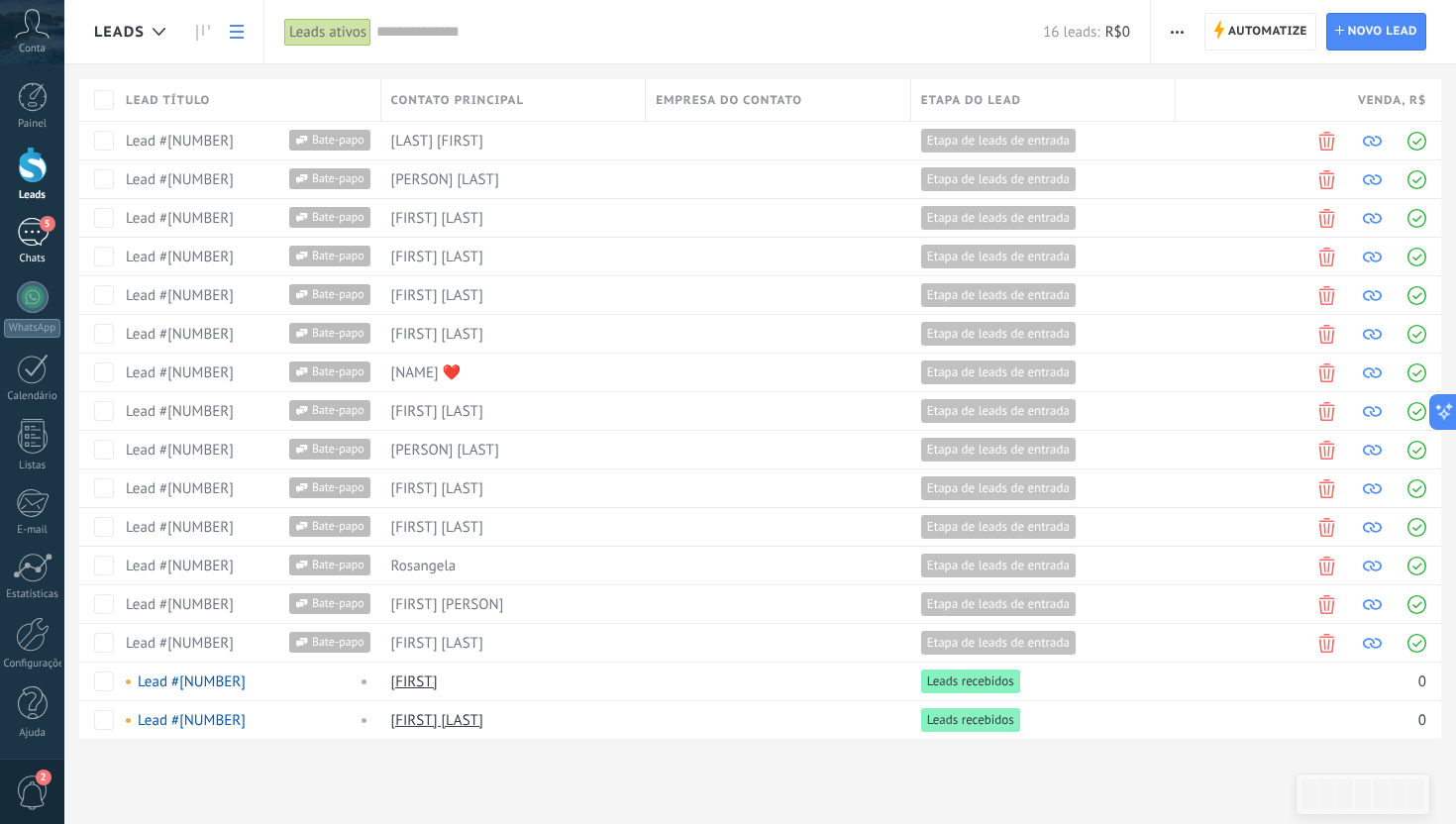 click on "5" at bounding box center [33, 232] 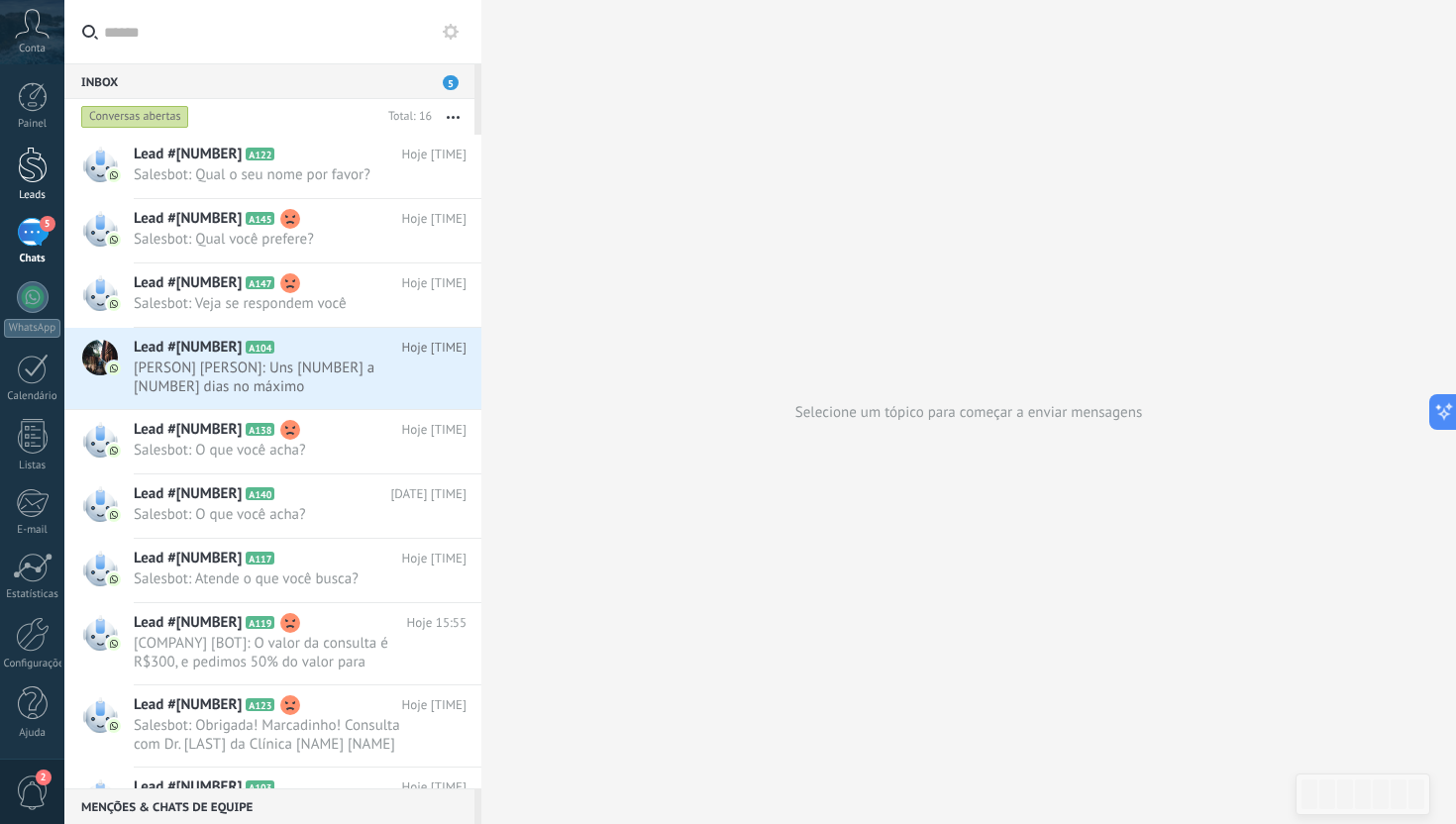 click at bounding box center [33, 164] 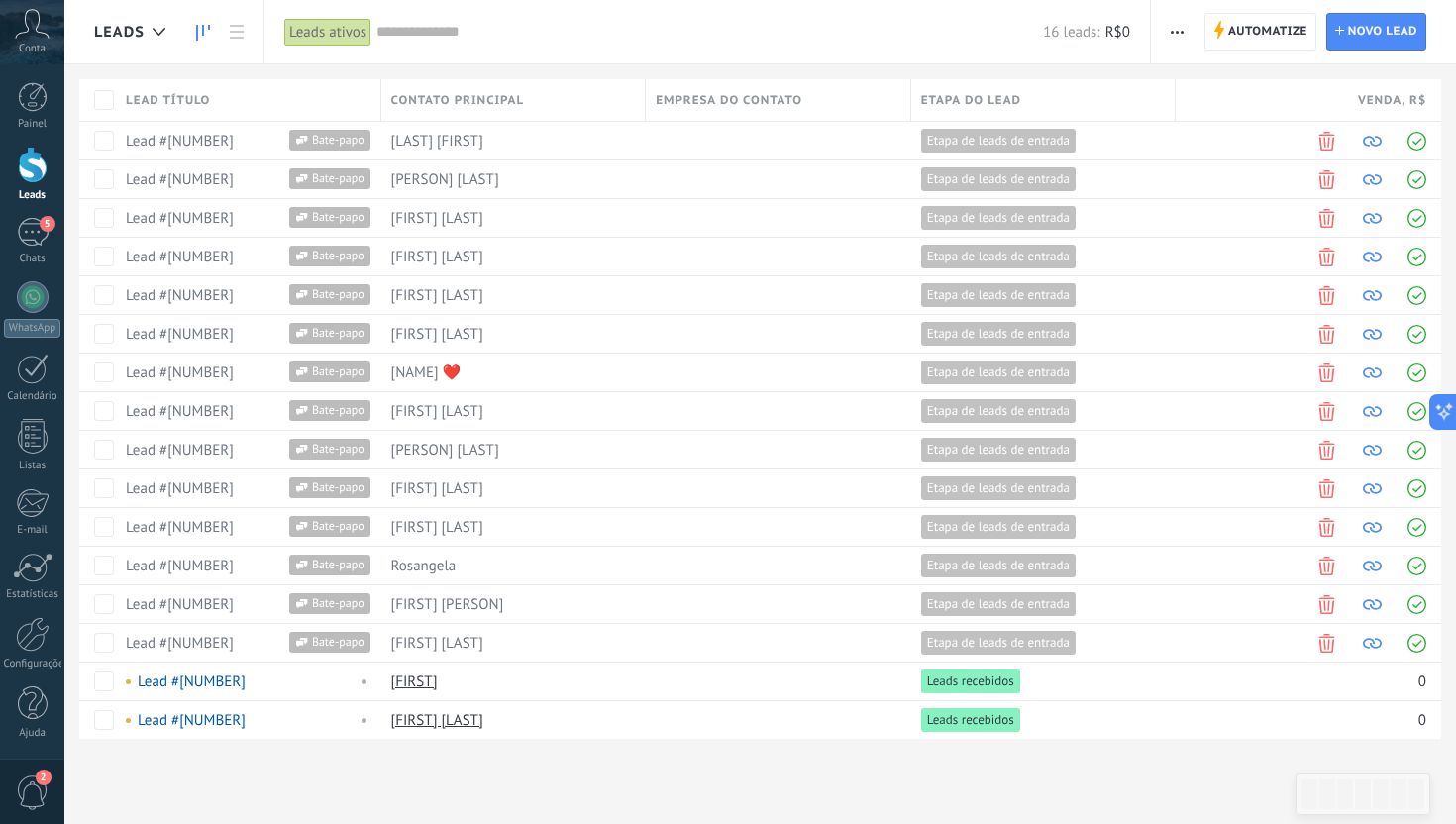 click at bounding box center [203, 33] 